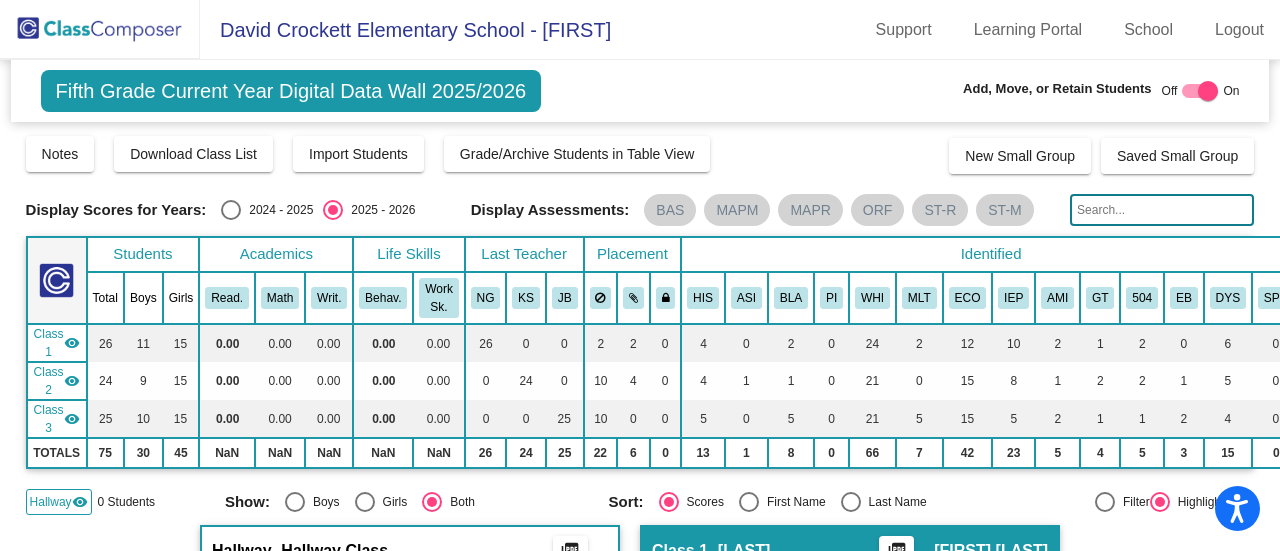 scroll, scrollTop: 0, scrollLeft: 0, axis: both 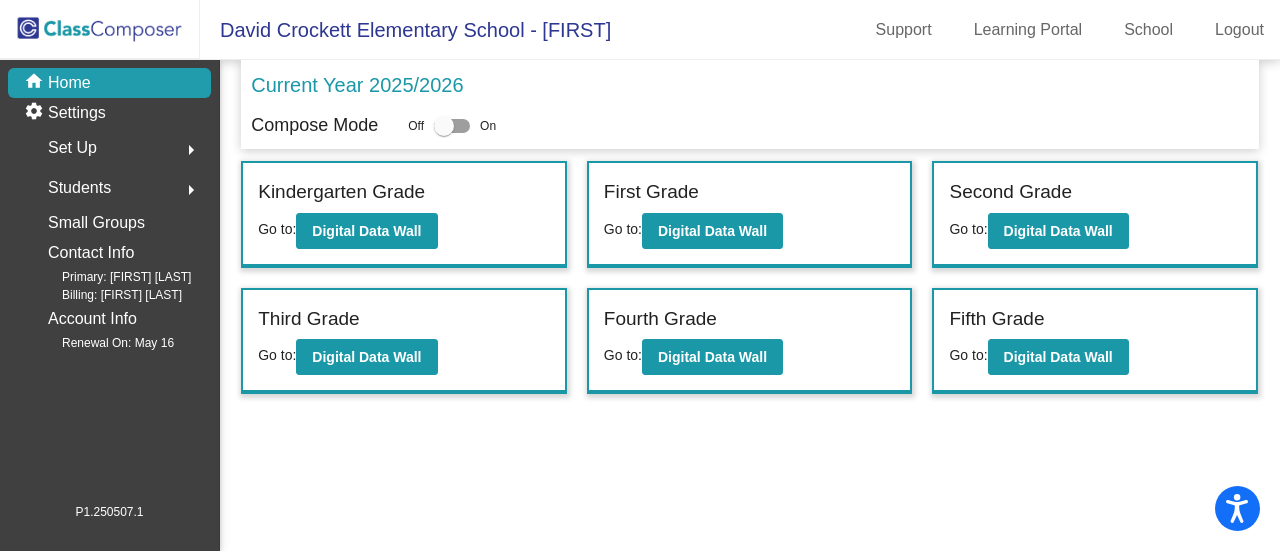 click on "Home" 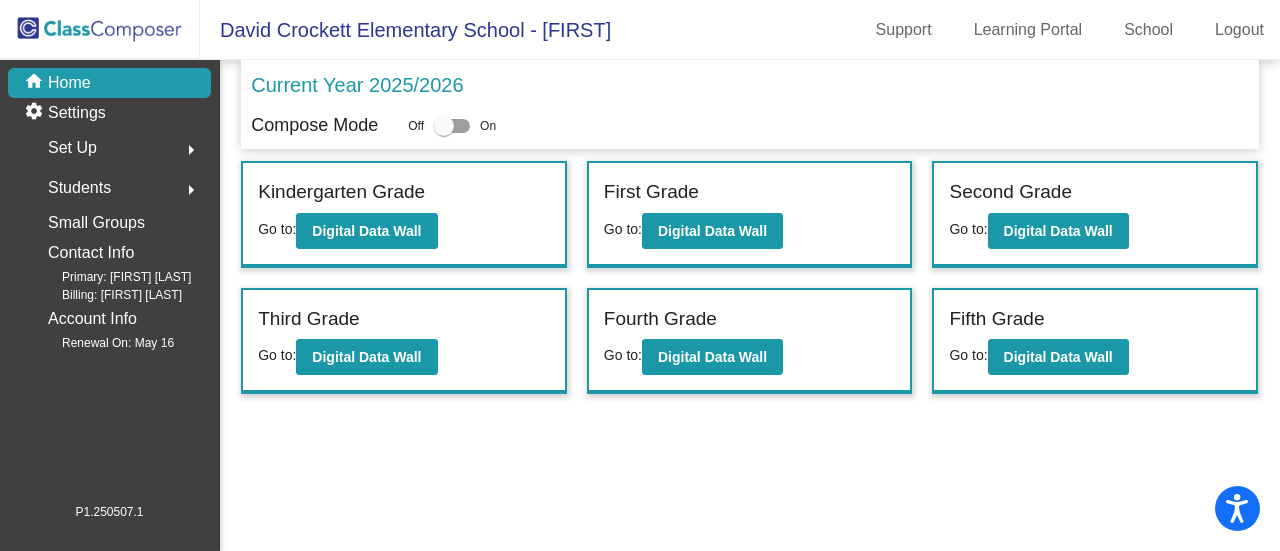 click on "arrow_right" 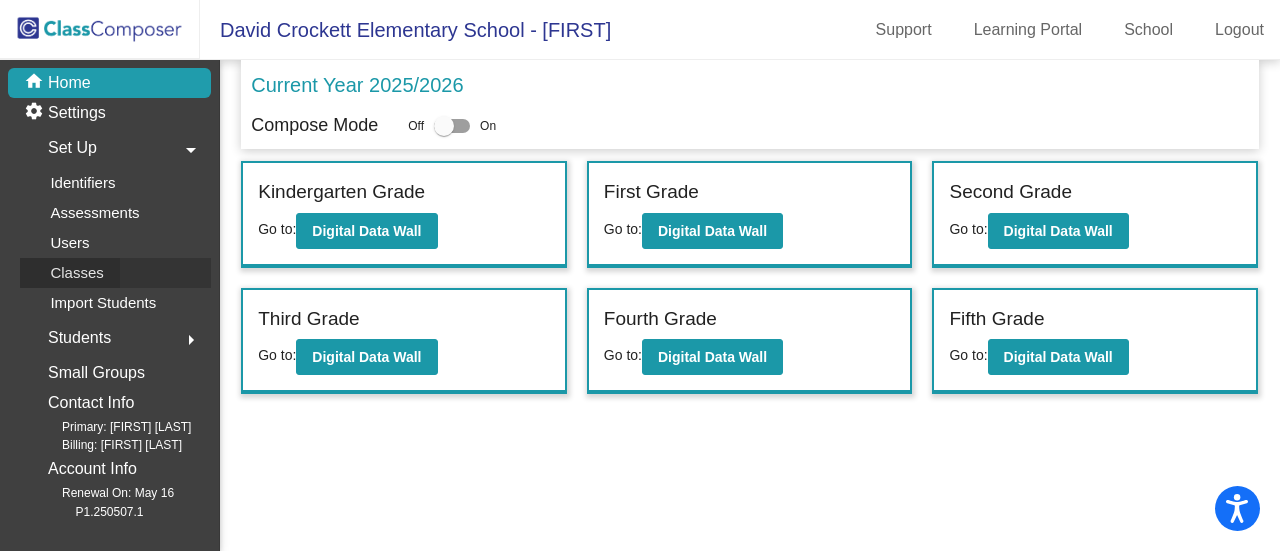click on "Classes" 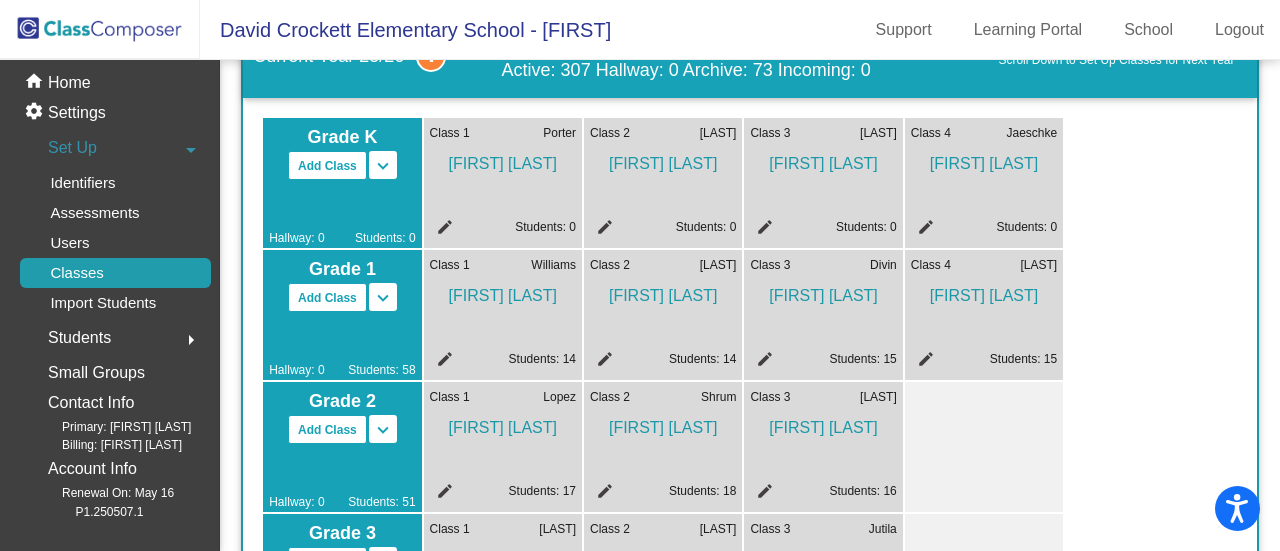scroll, scrollTop: 100, scrollLeft: 0, axis: vertical 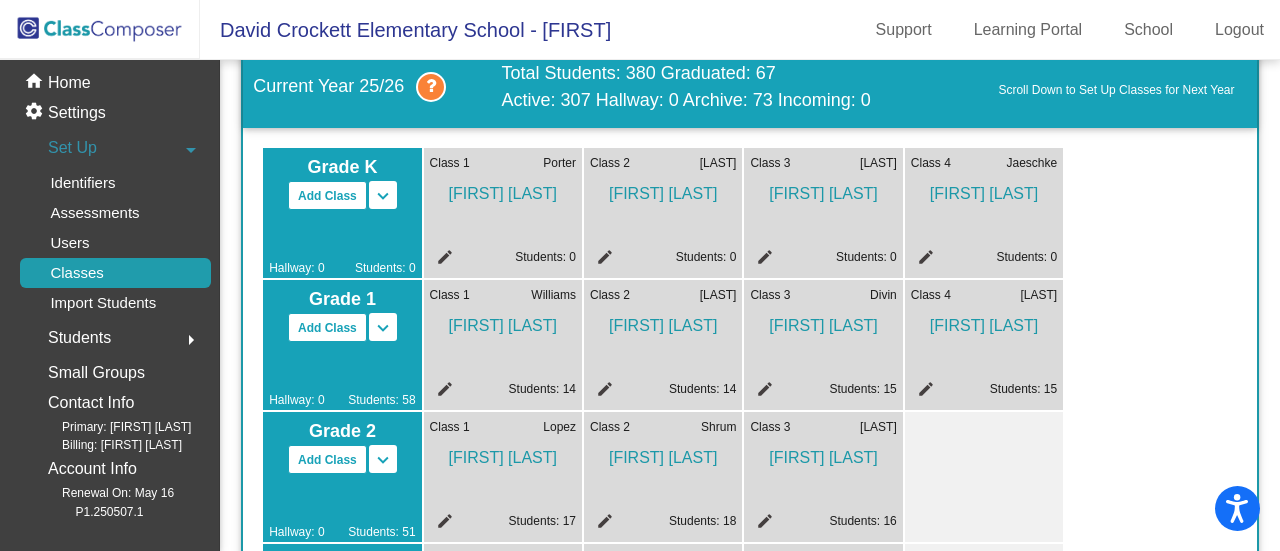 click on "edit" 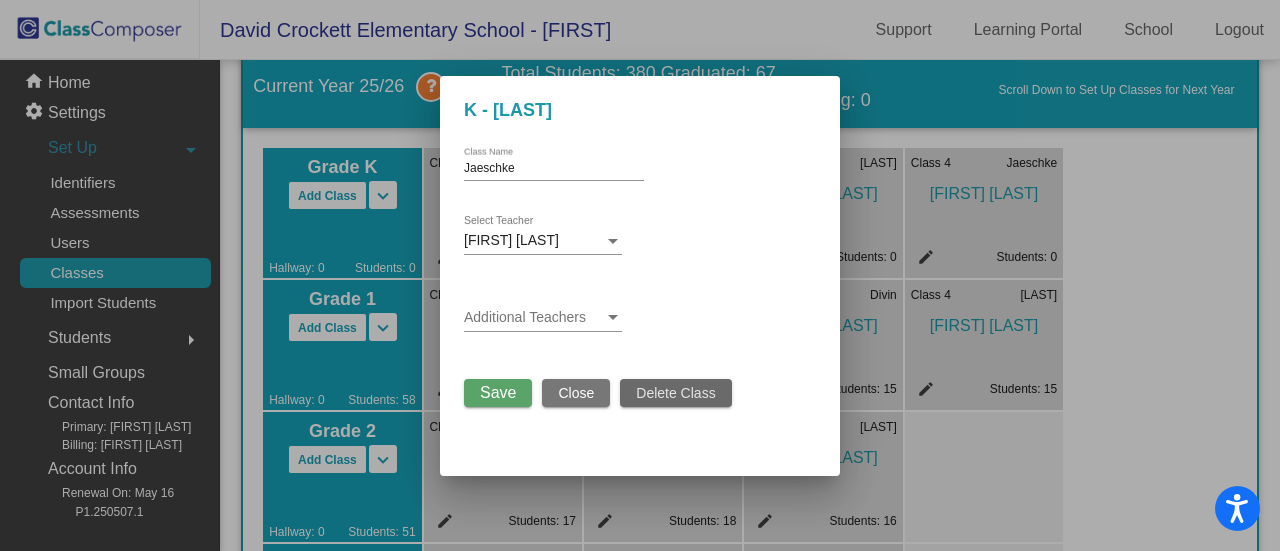 click on "Delete Class" at bounding box center [675, 393] 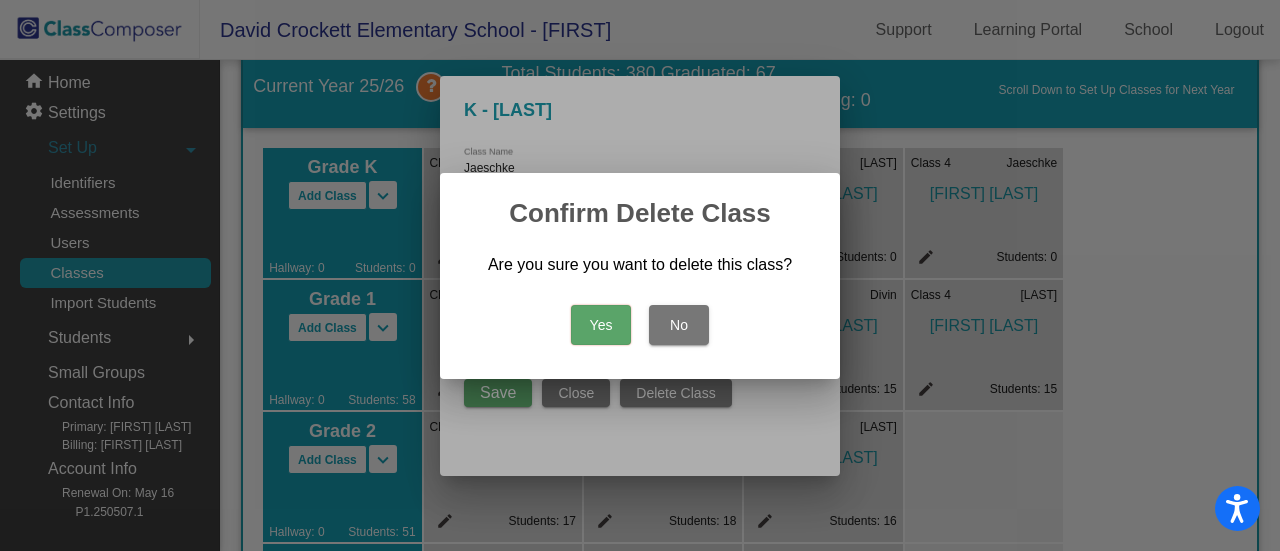 click on "Yes" at bounding box center (601, 325) 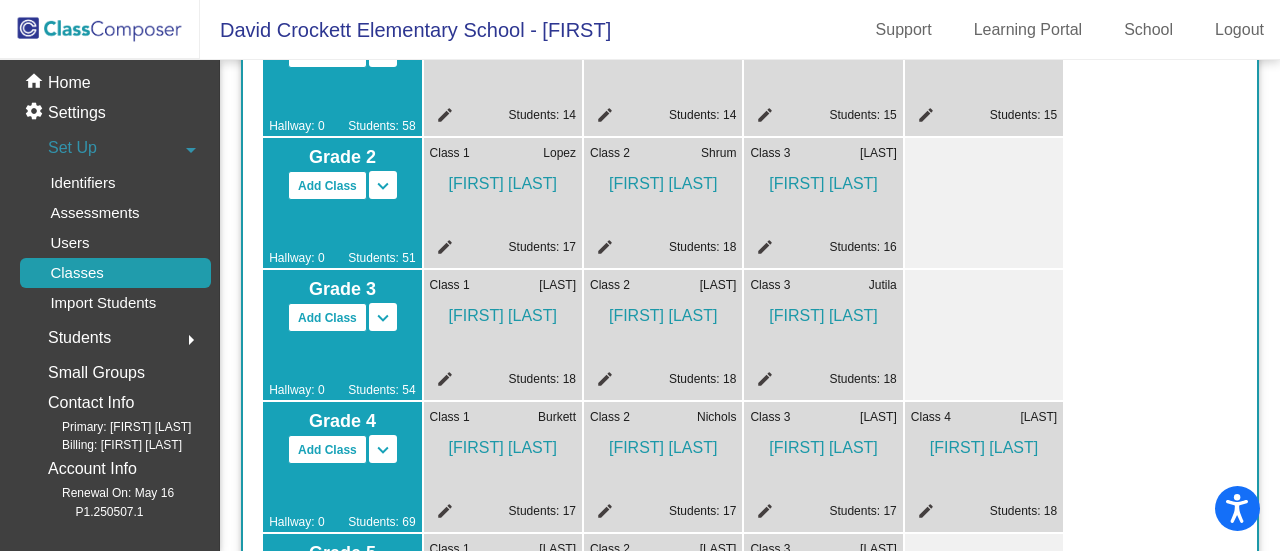 scroll, scrollTop: 400, scrollLeft: 0, axis: vertical 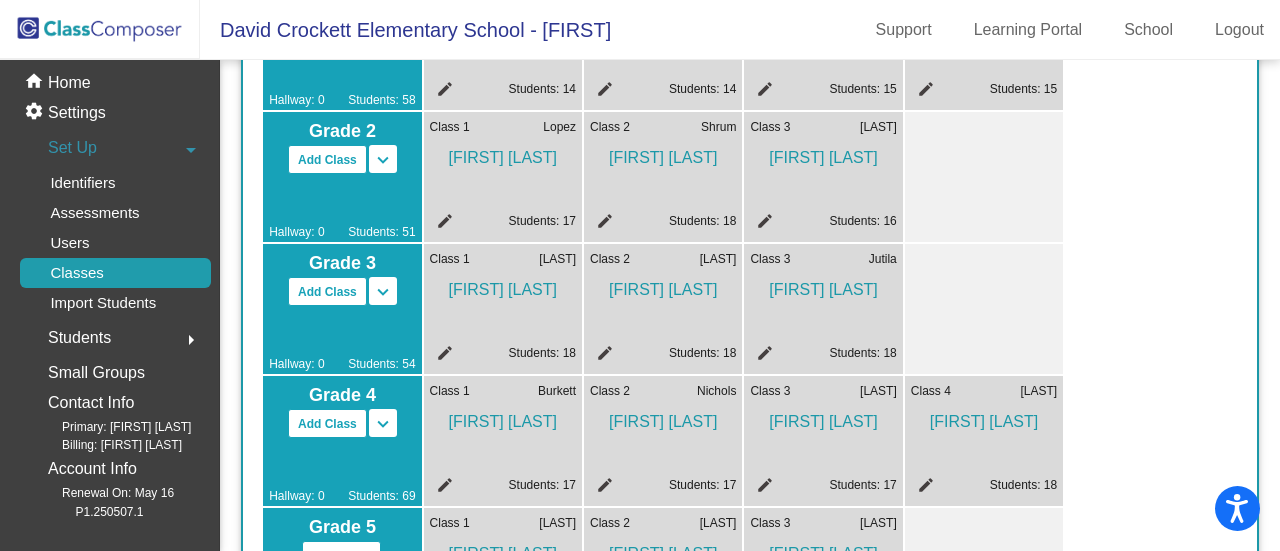 click on "Class 2 [LAST]  [FIRST] [LAST] edit Students: 18" 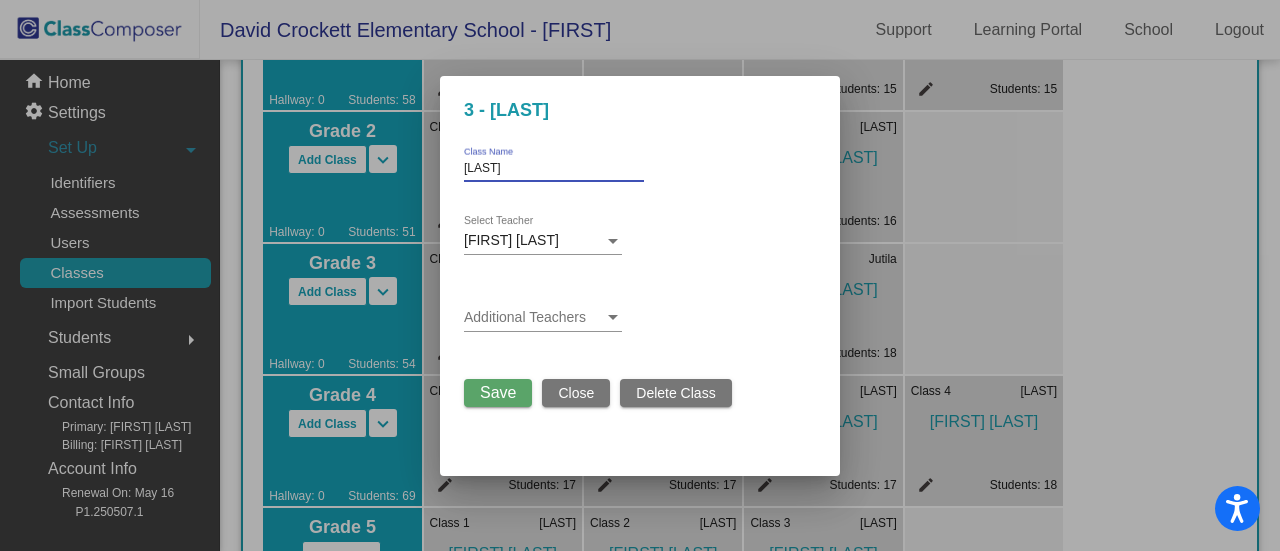 click on "[LAST]" at bounding box center (554, 169) 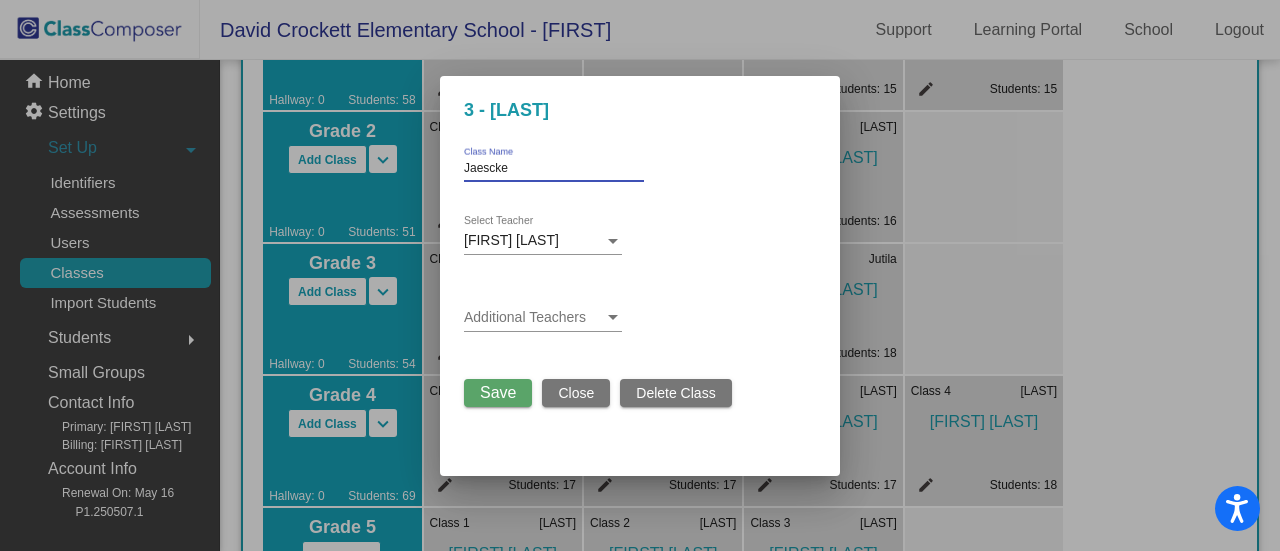 click at bounding box center (613, 241) 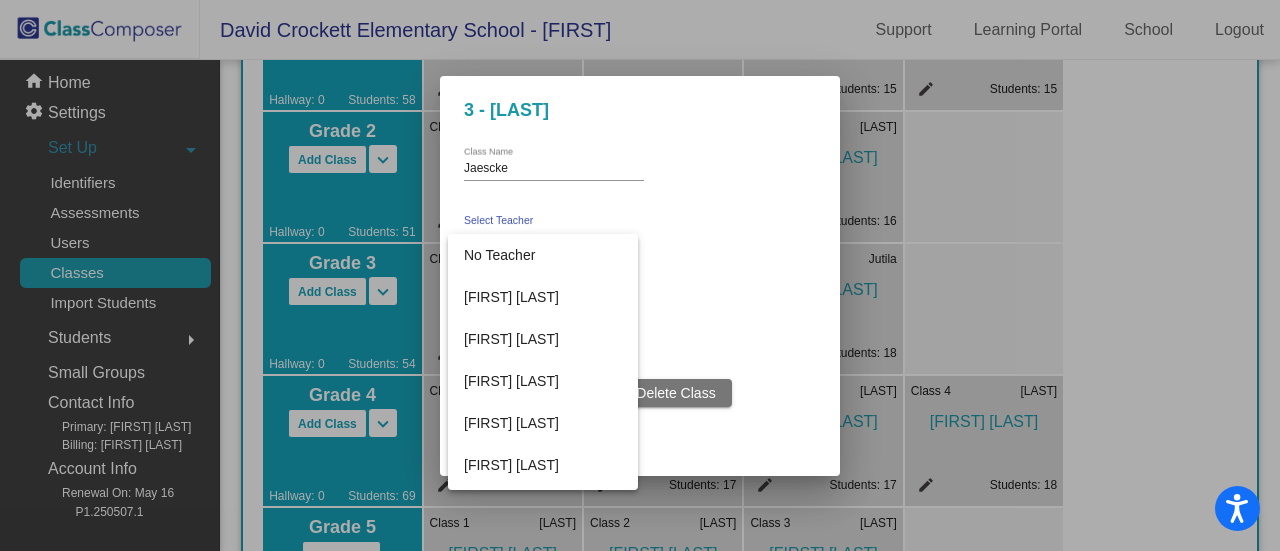 scroll, scrollTop: 710, scrollLeft: 0, axis: vertical 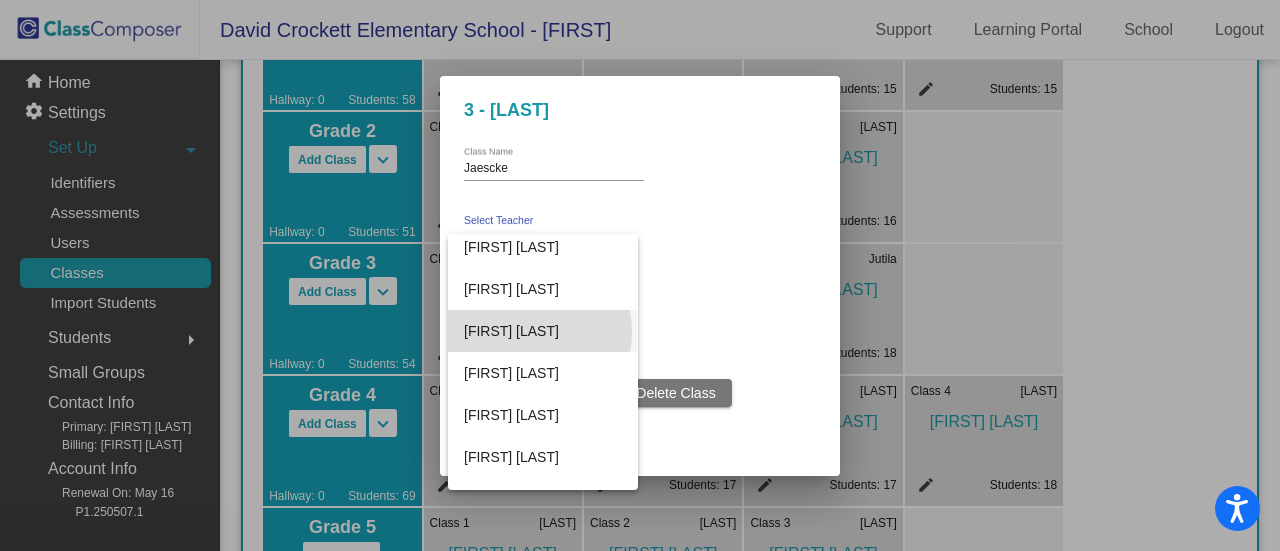 click on "[FIRST] [LAST]" at bounding box center (543, 331) 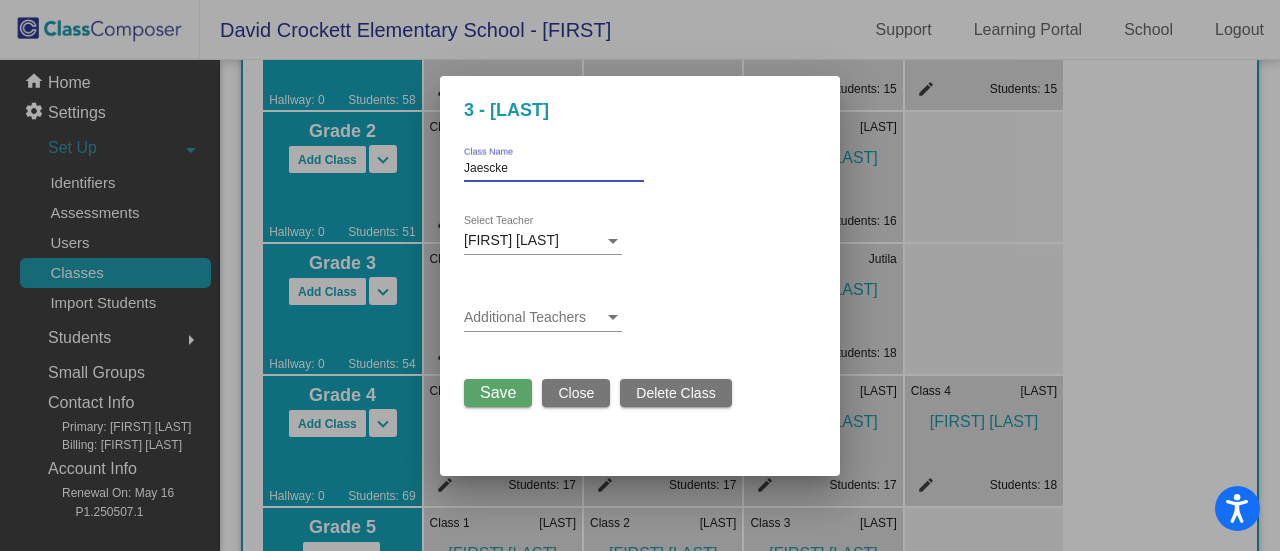 click on "Jaescke" at bounding box center [554, 169] 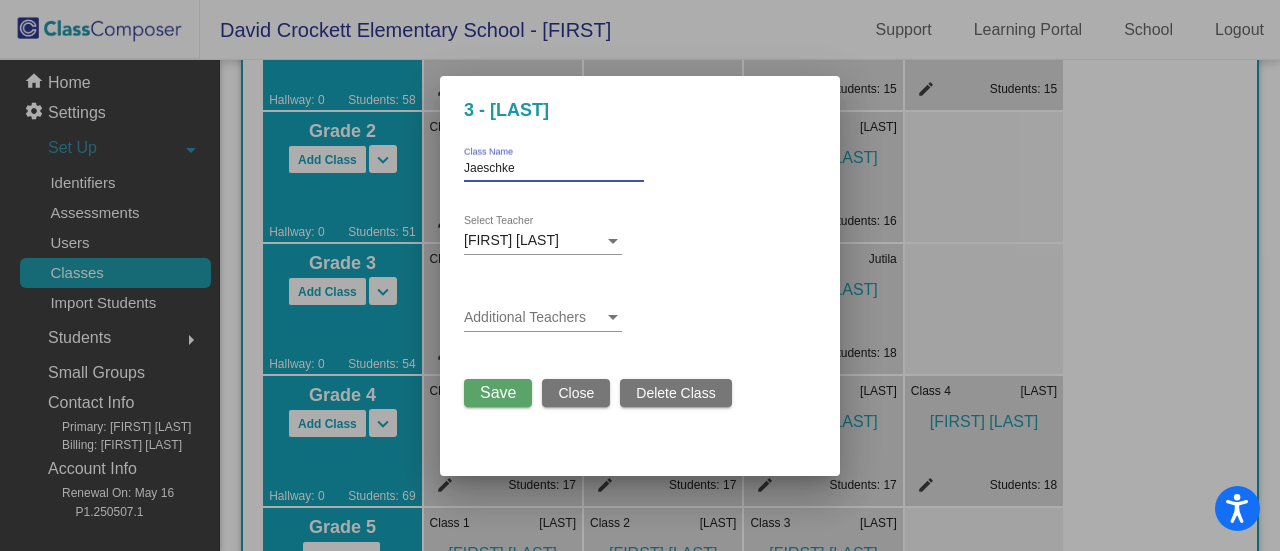 type on "Jaeschke" 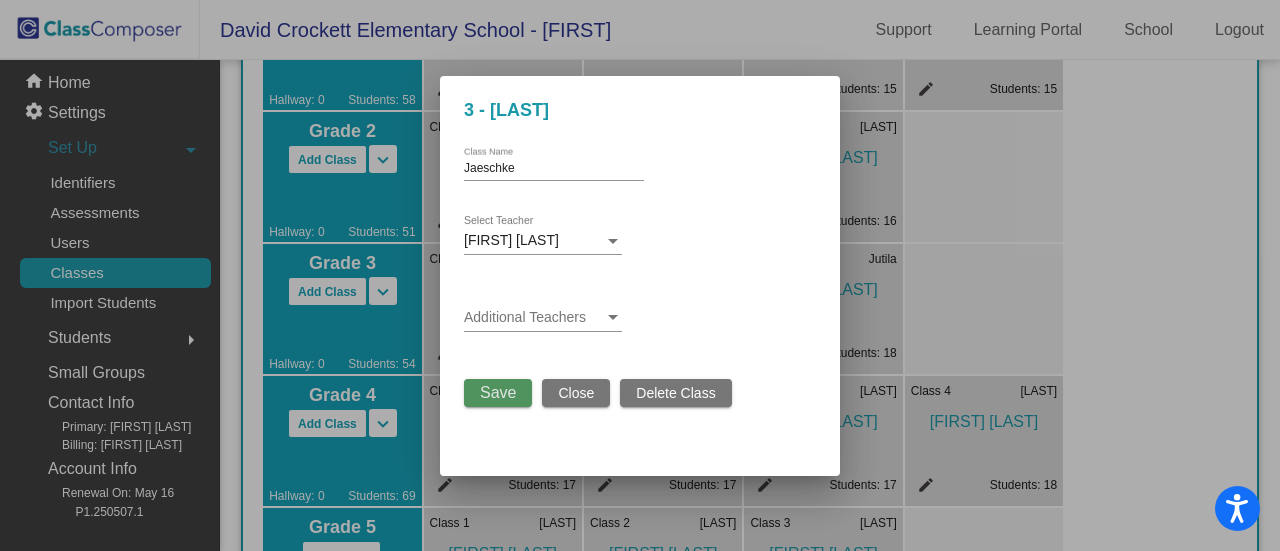 click on "Save" at bounding box center (498, 393) 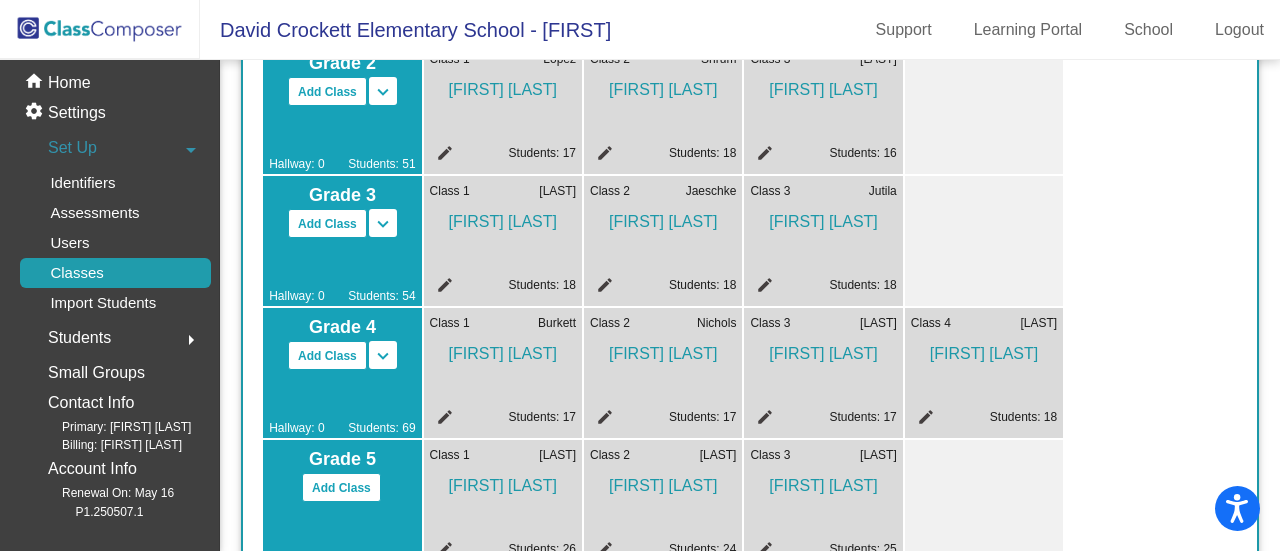 scroll, scrollTop: 600, scrollLeft: 0, axis: vertical 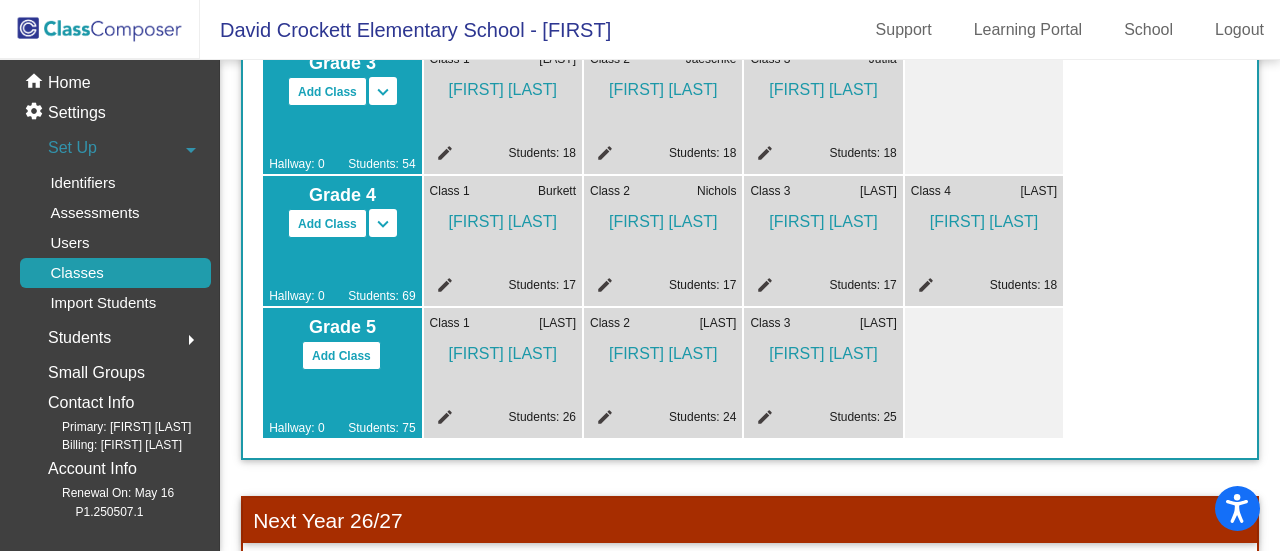 click on "Class 2 Sfara [LAST] edit Students: 24" 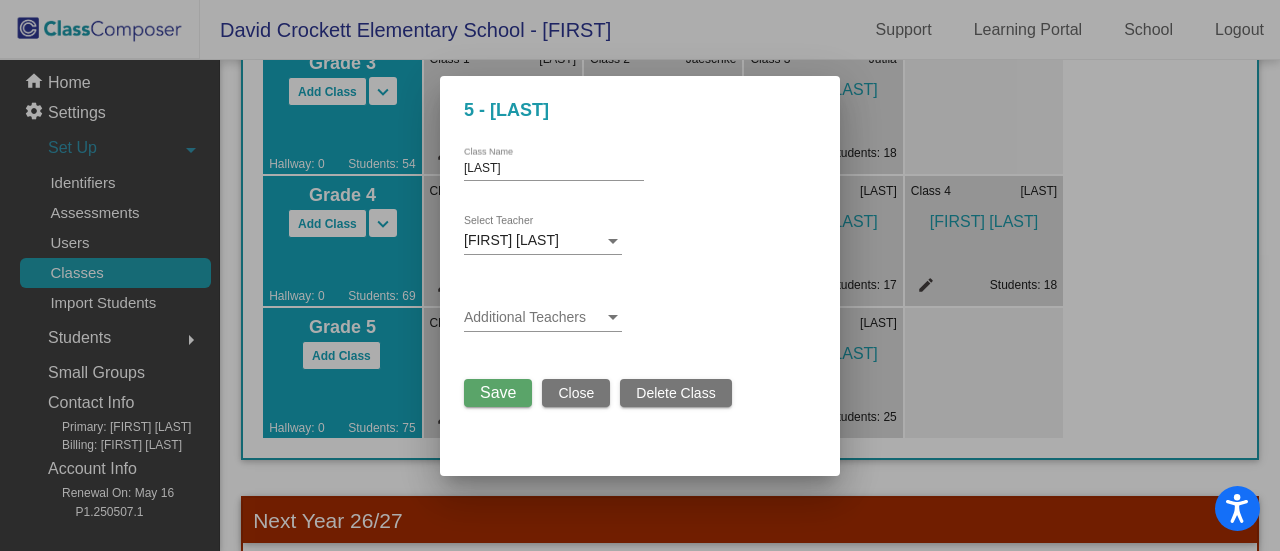 click on "[LAST]" at bounding box center [554, 169] 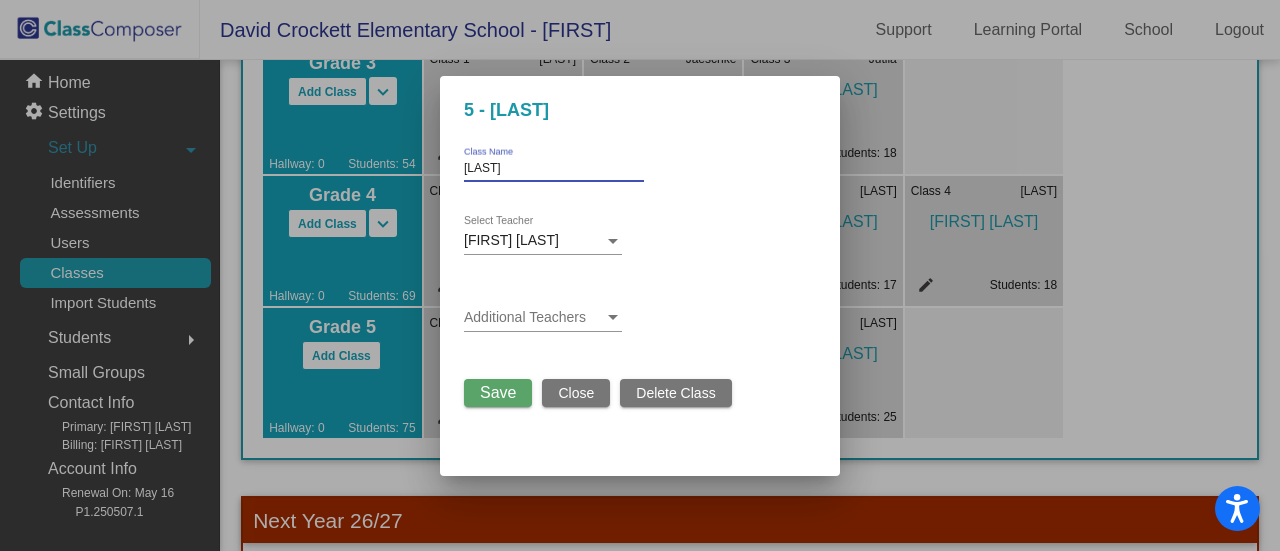 click on "[LAST]" at bounding box center (554, 169) 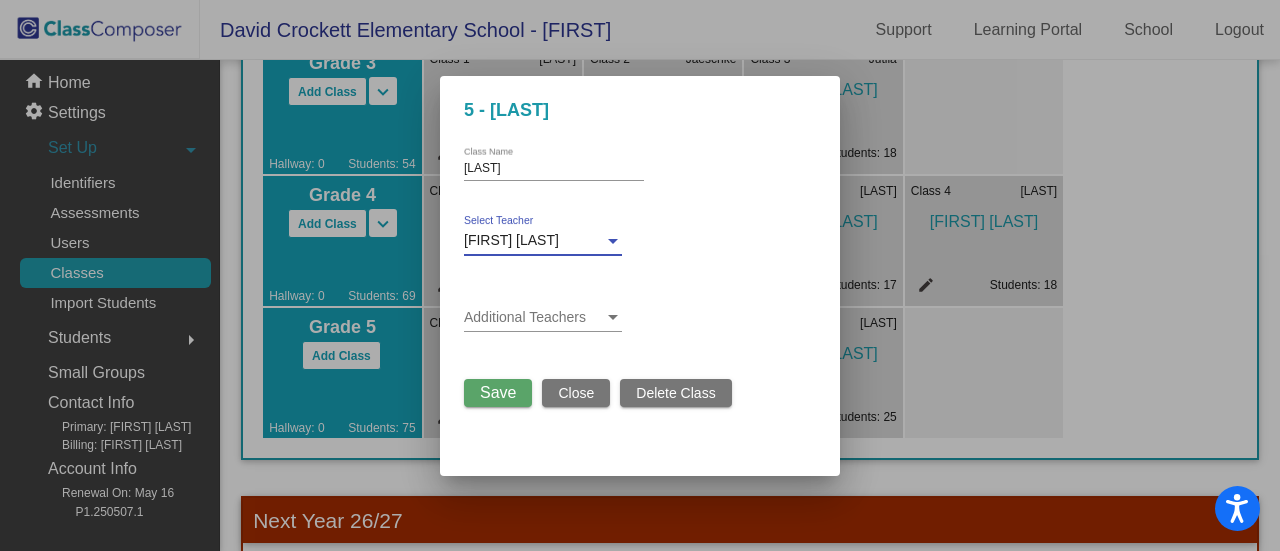 click on "[FIRST] [LAST]" at bounding box center (534, 241) 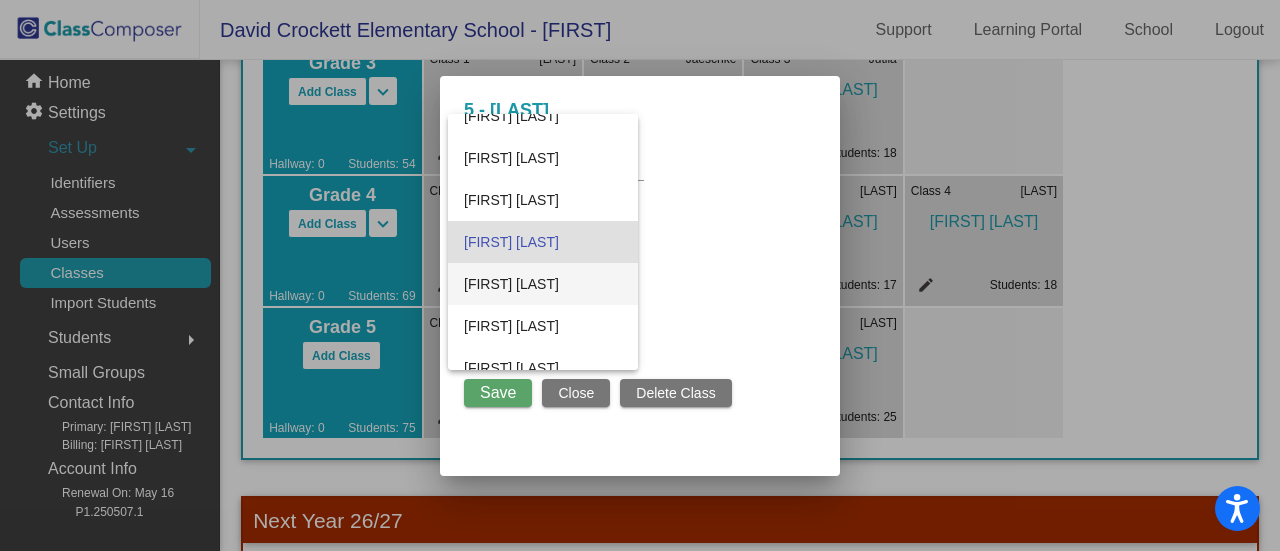 scroll, scrollTop: 707, scrollLeft: 0, axis: vertical 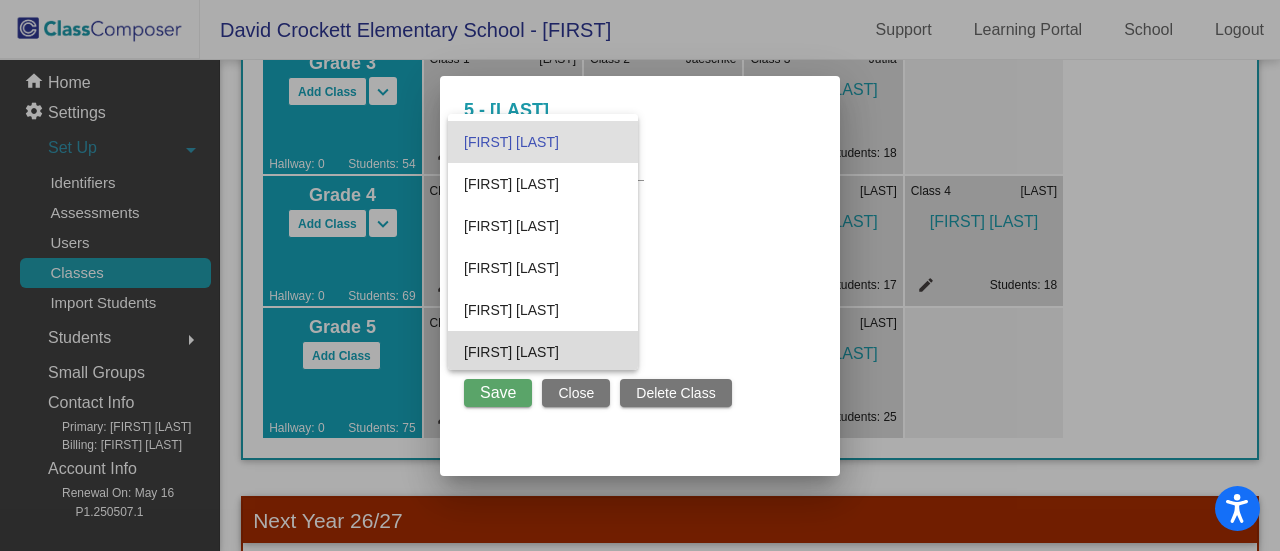 click on "[FIRST] [LAST]" at bounding box center [543, 352] 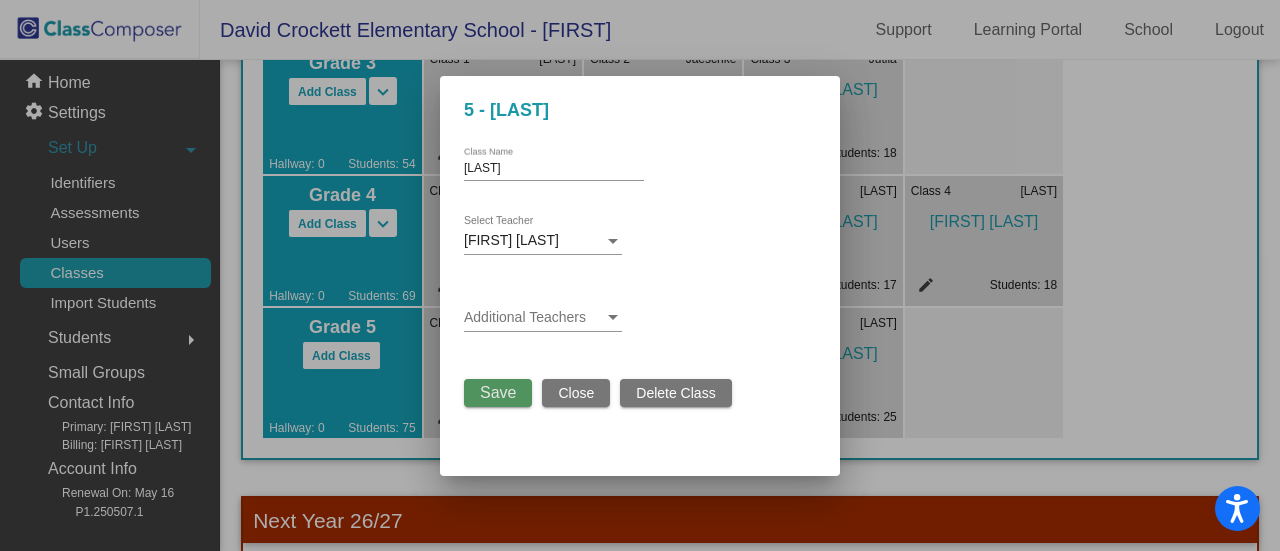 click on "Save" at bounding box center [498, 392] 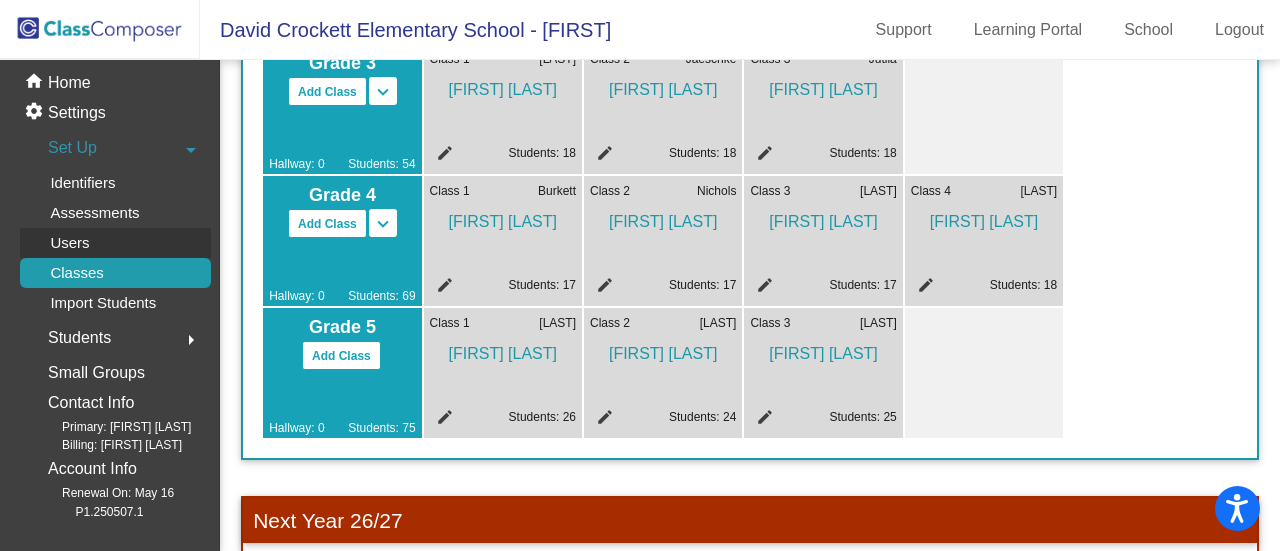 click on "Users" 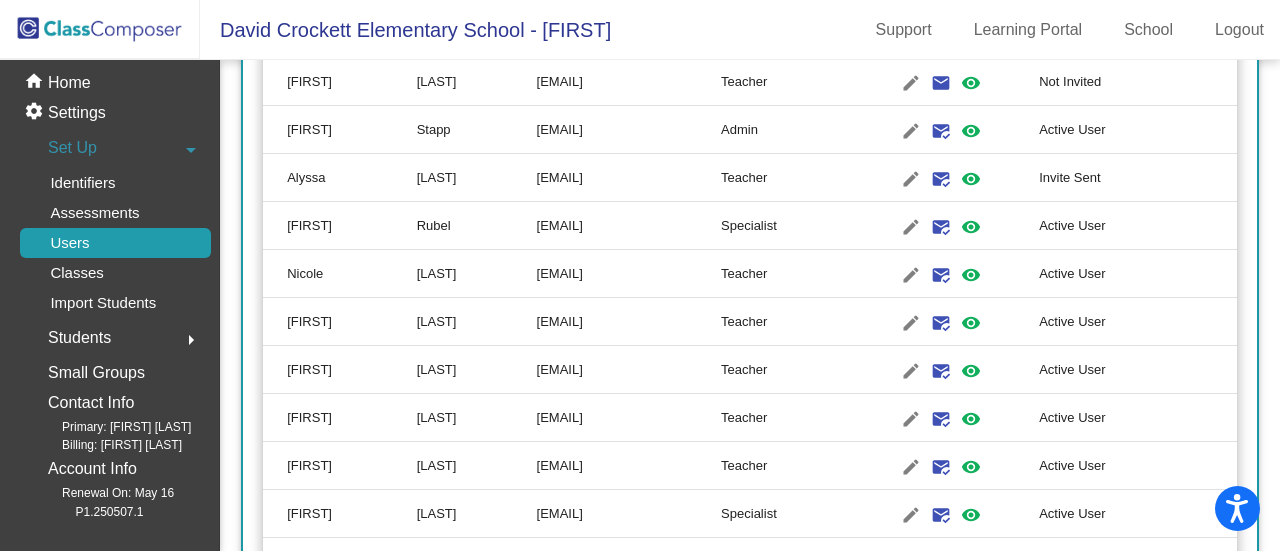 scroll, scrollTop: 700, scrollLeft: 0, axis: vertical 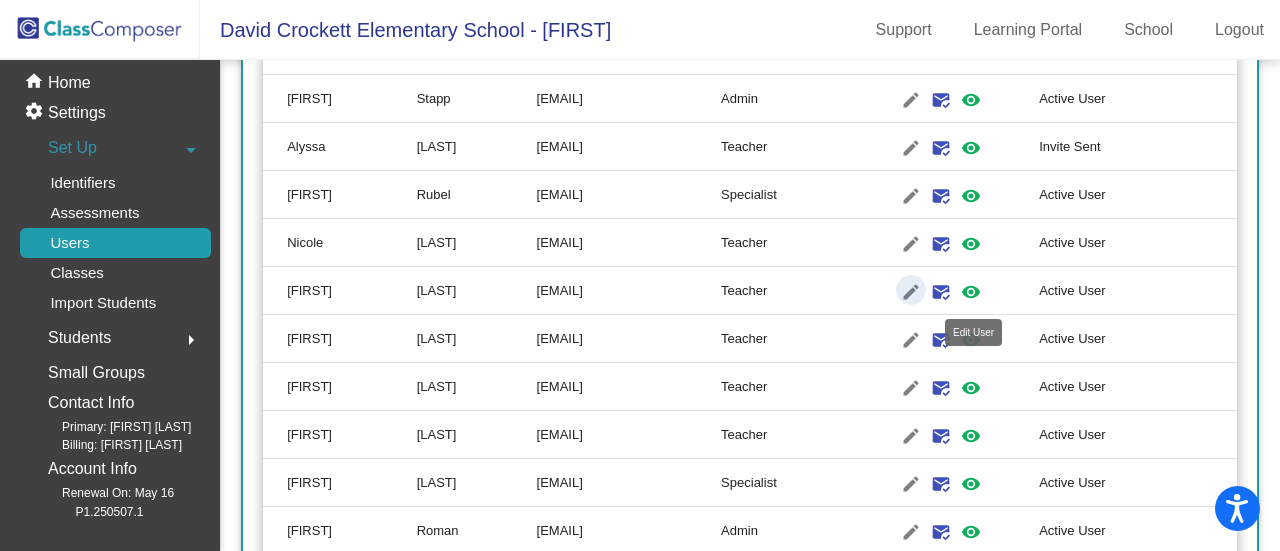 click on "edit" 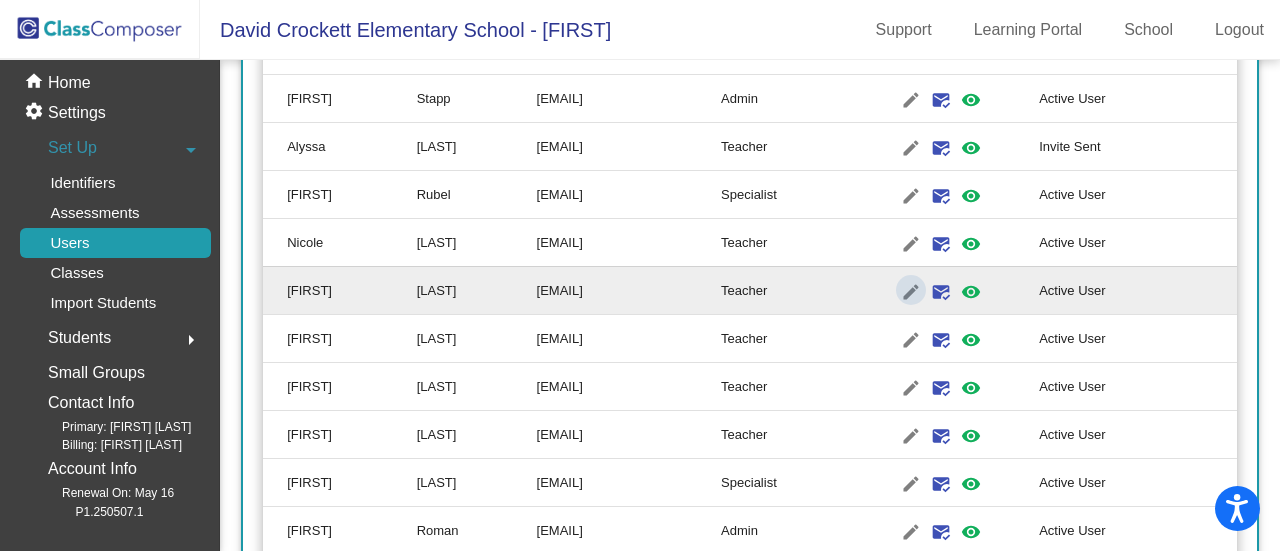type on "[FIRST]" 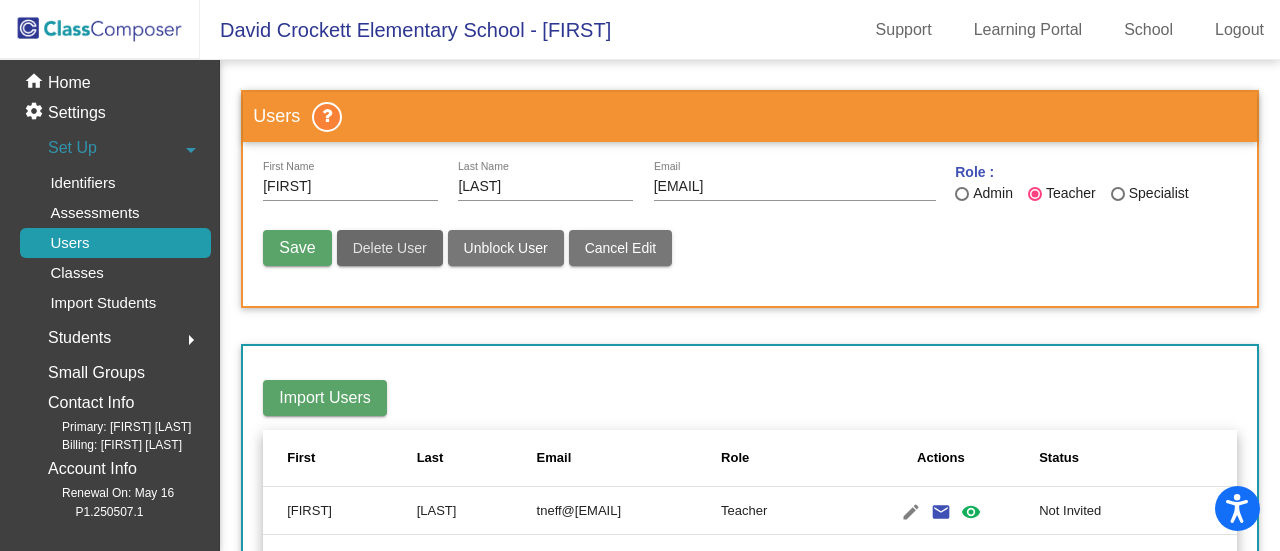 click on "Delete User" at bounding box center [390, 248] 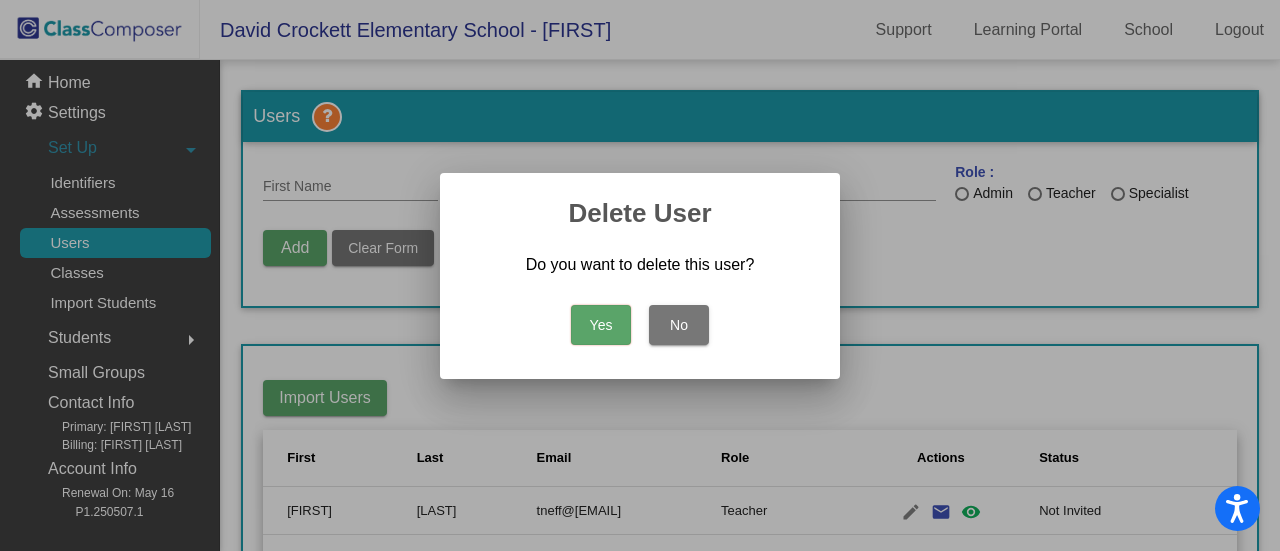 click on "Yes" at bounding box center [601, 325] 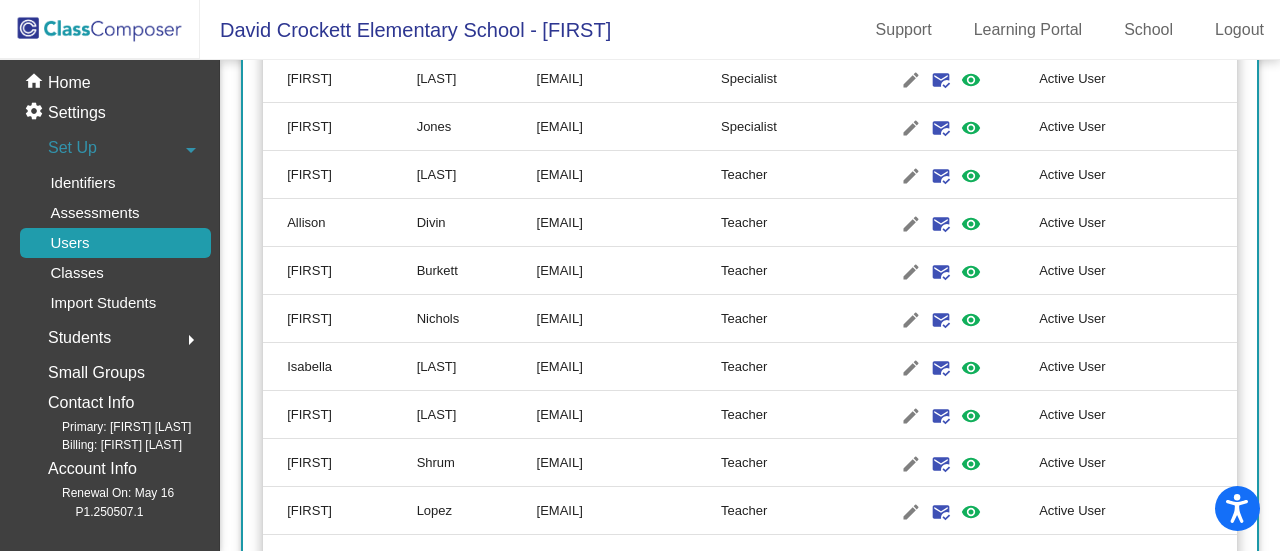scroll, scrollTop: 1300, scrollLeft: 0, axis: vertical 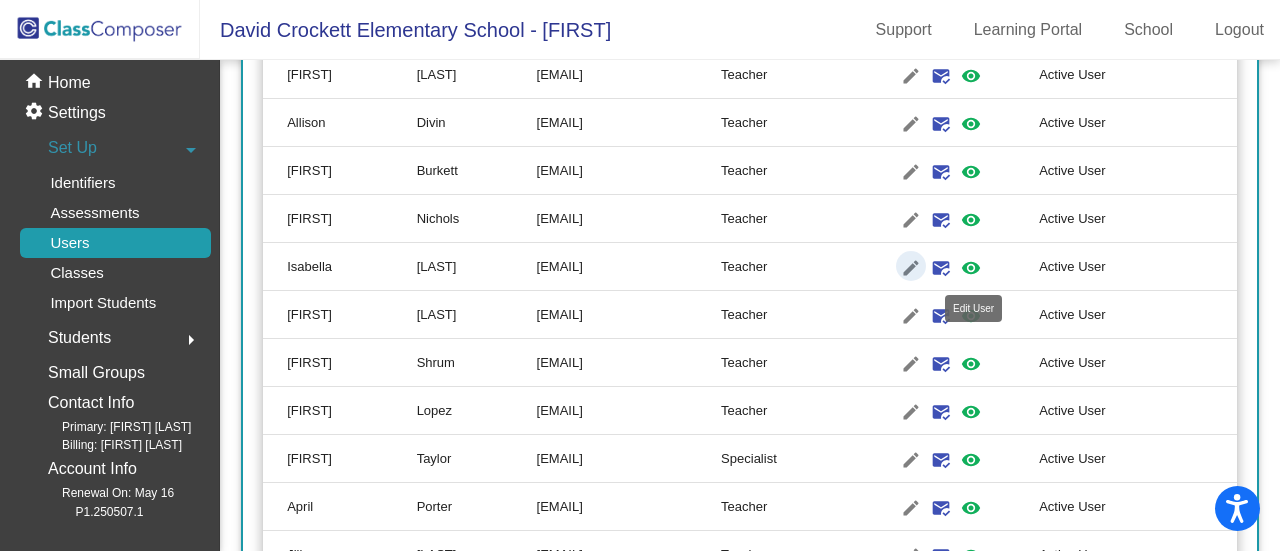 click on "edit" 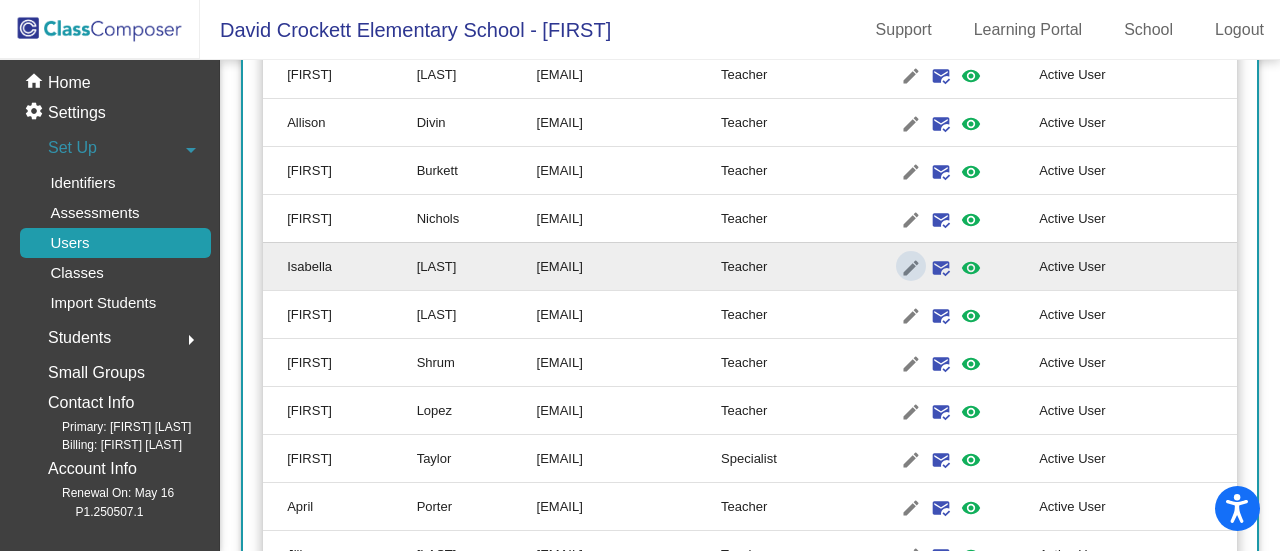 type on "Isabella" 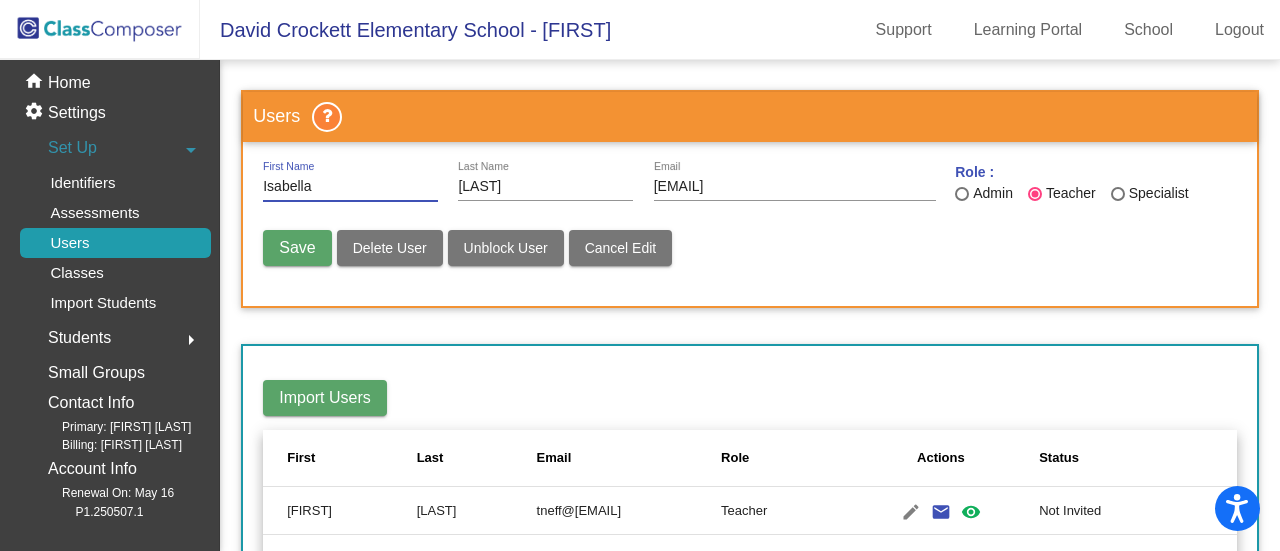 click on "Delete User" at bounding box center [390, 248] 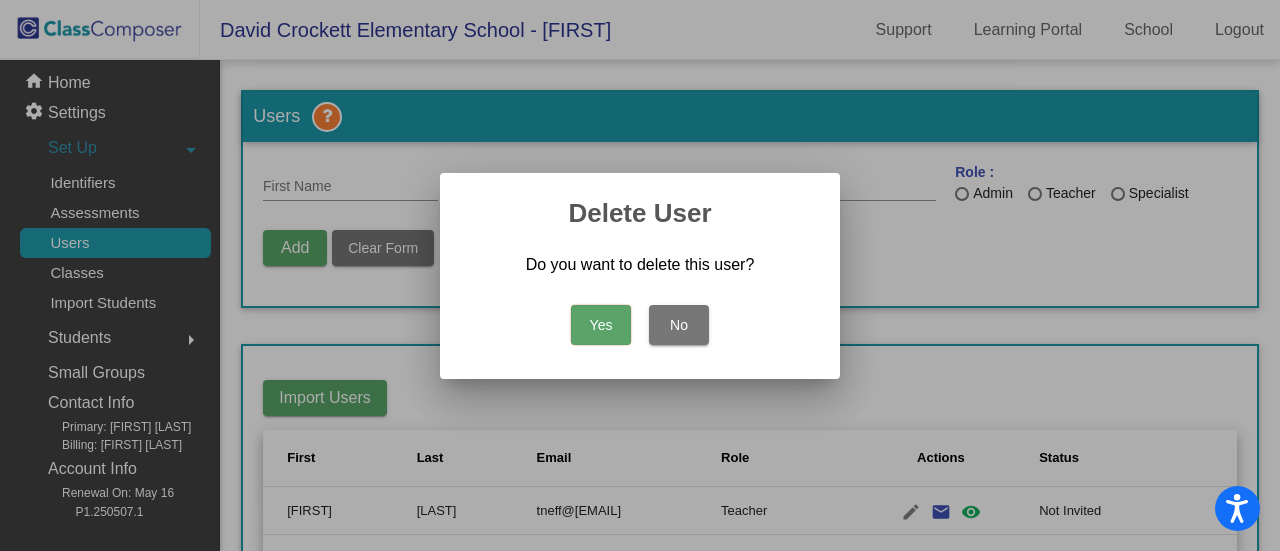 click on "Yes" at bounding box center [601, 325] 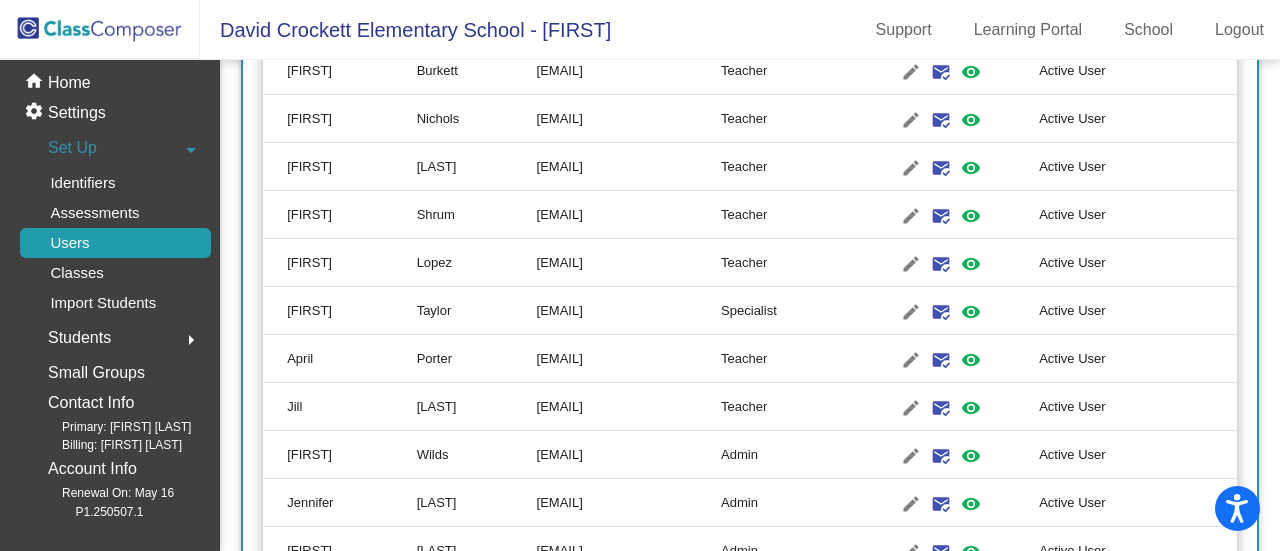 scroll, scrollTop: 1481, scrollLeft: 0, axis: vertical 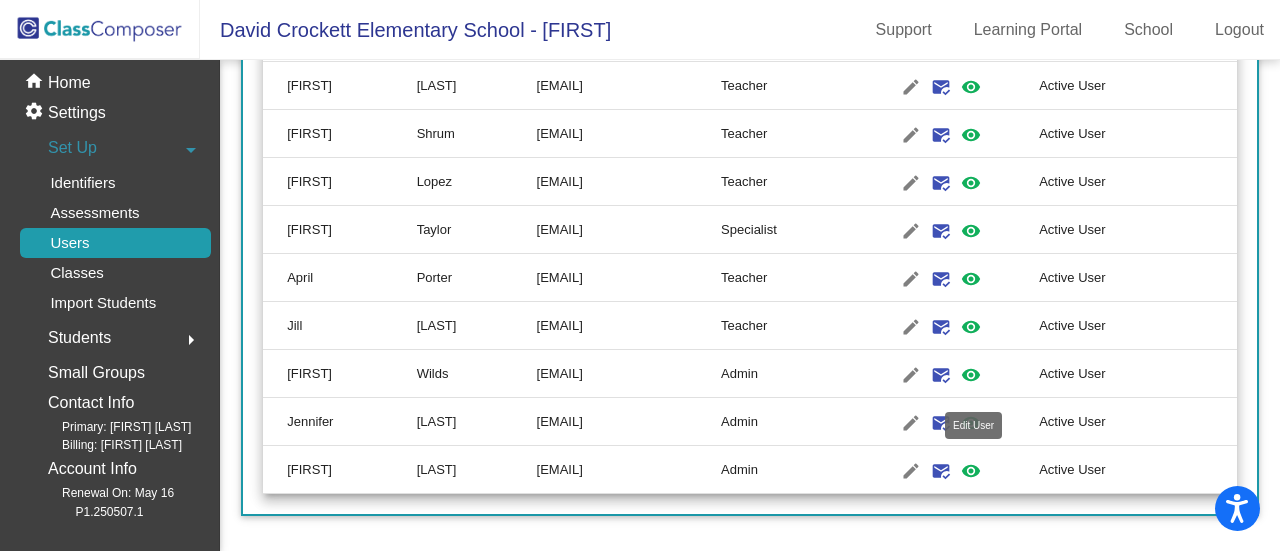 click on "edit" 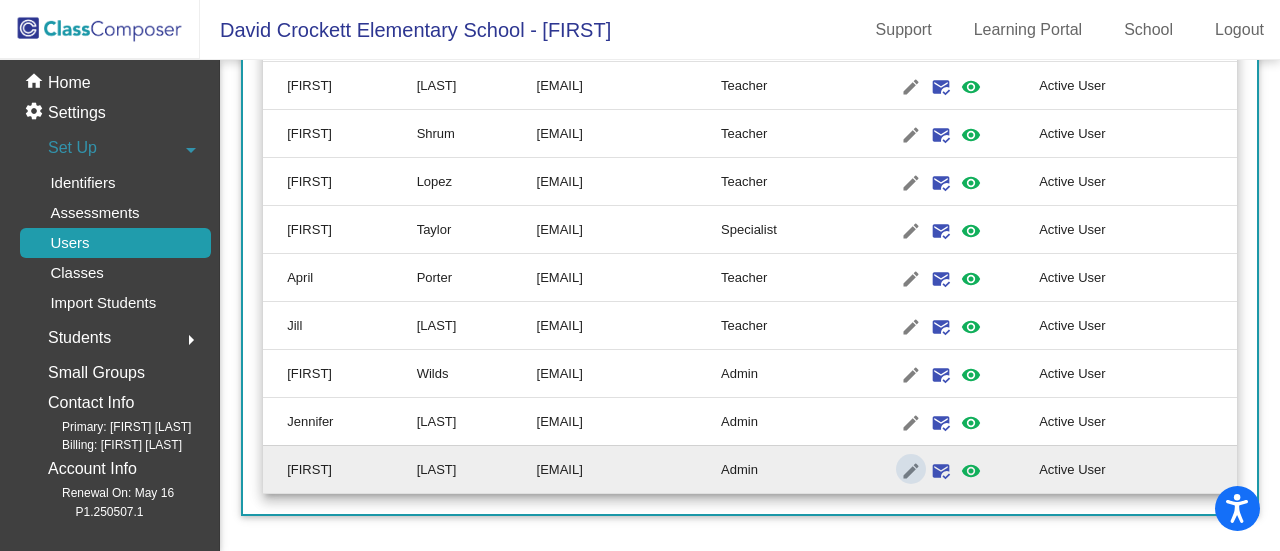type on "[FIRST]" 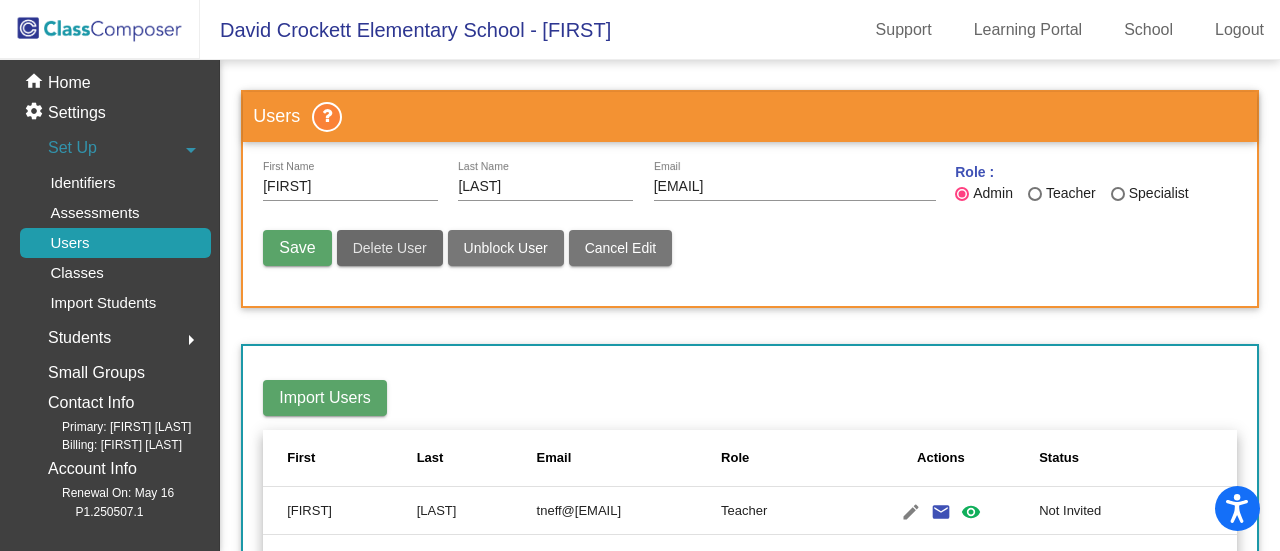 click on "Delete User" at bounding box center (390, 248) 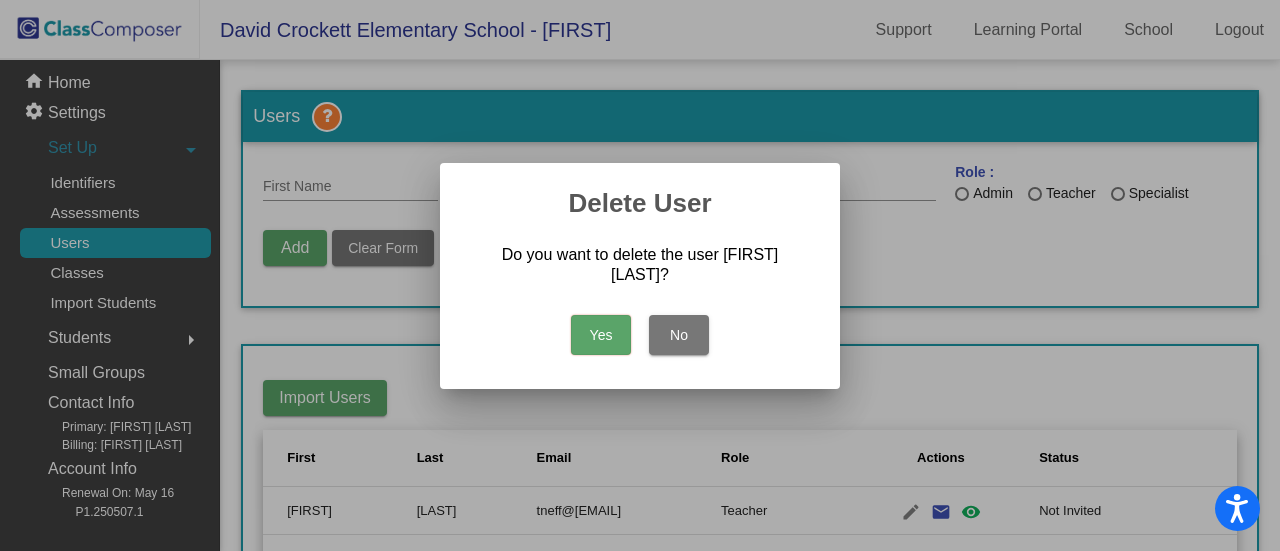 click on "Yes" at bounding box center (601, 335) 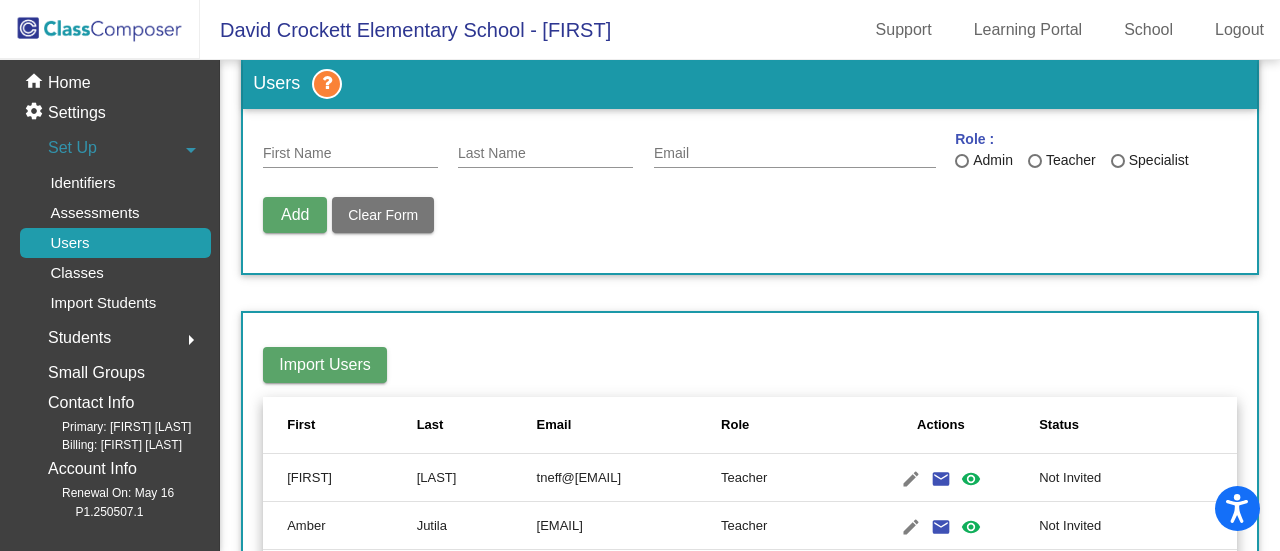 scroll, scrollTop: 0, scrollLeft: 0, axis: both 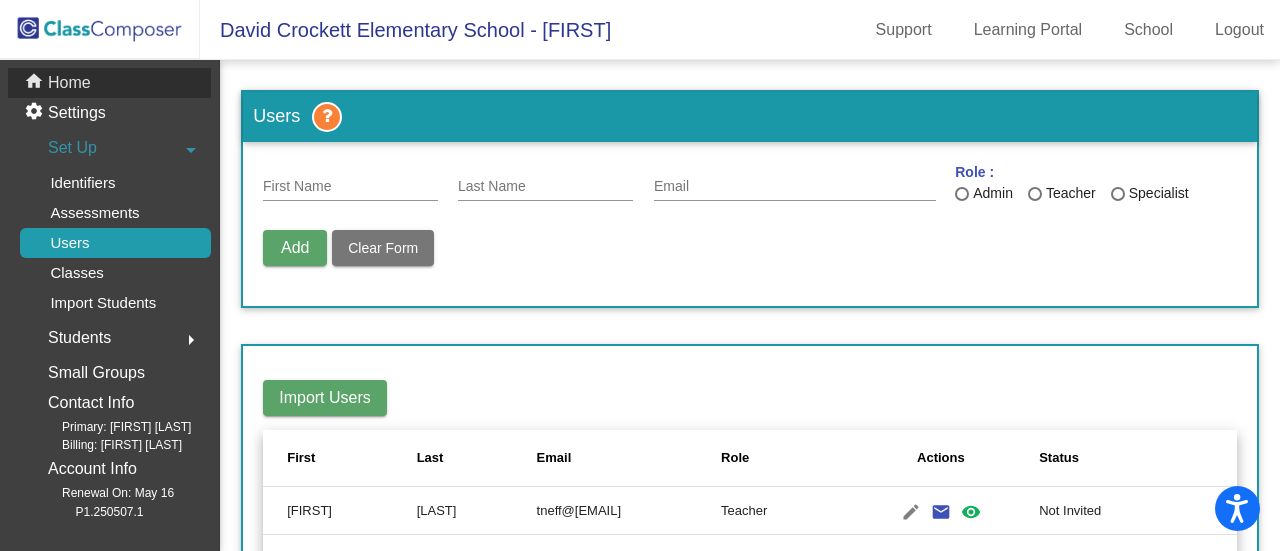 click on "Home" 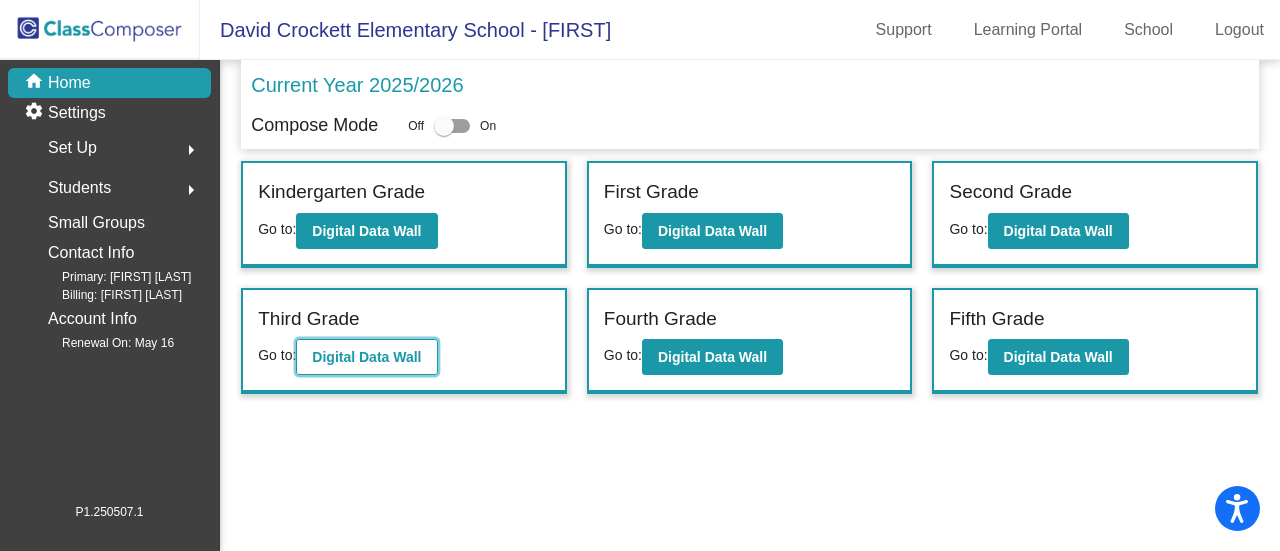 click on "Digital Data Wall" 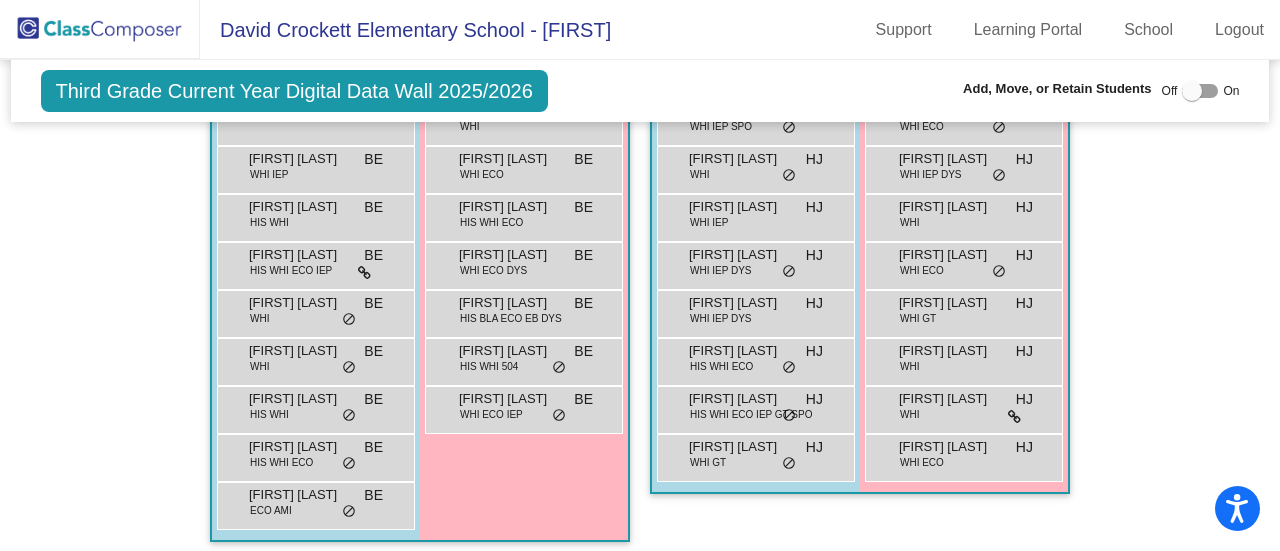 scroll, scrollTop: 400, scrollLeft: 0, axis: vertical 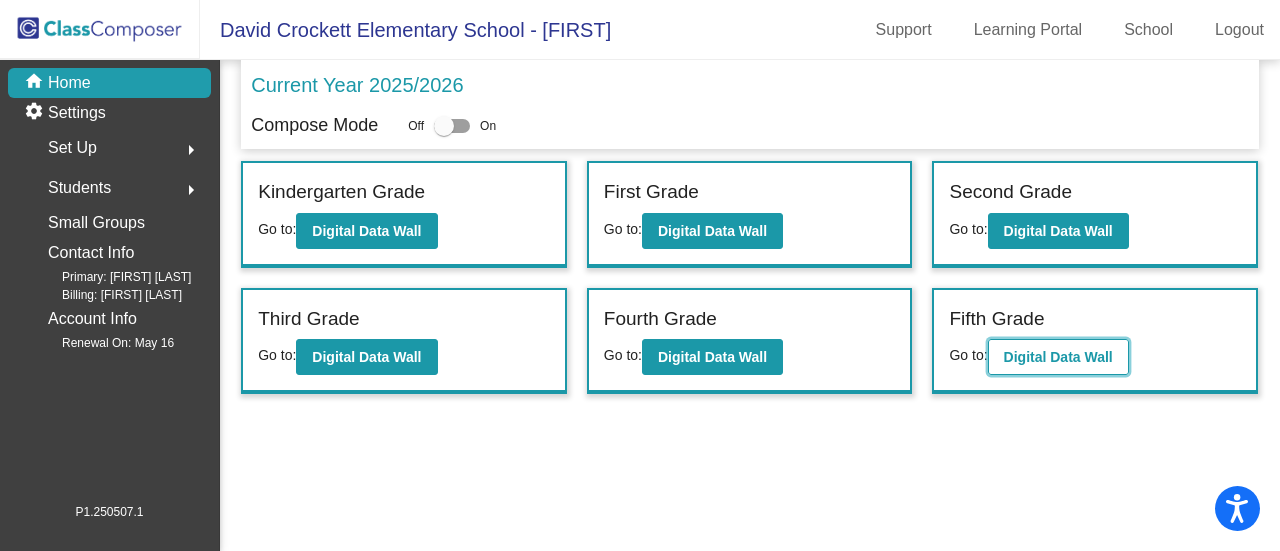click on "Digital Data Wall" 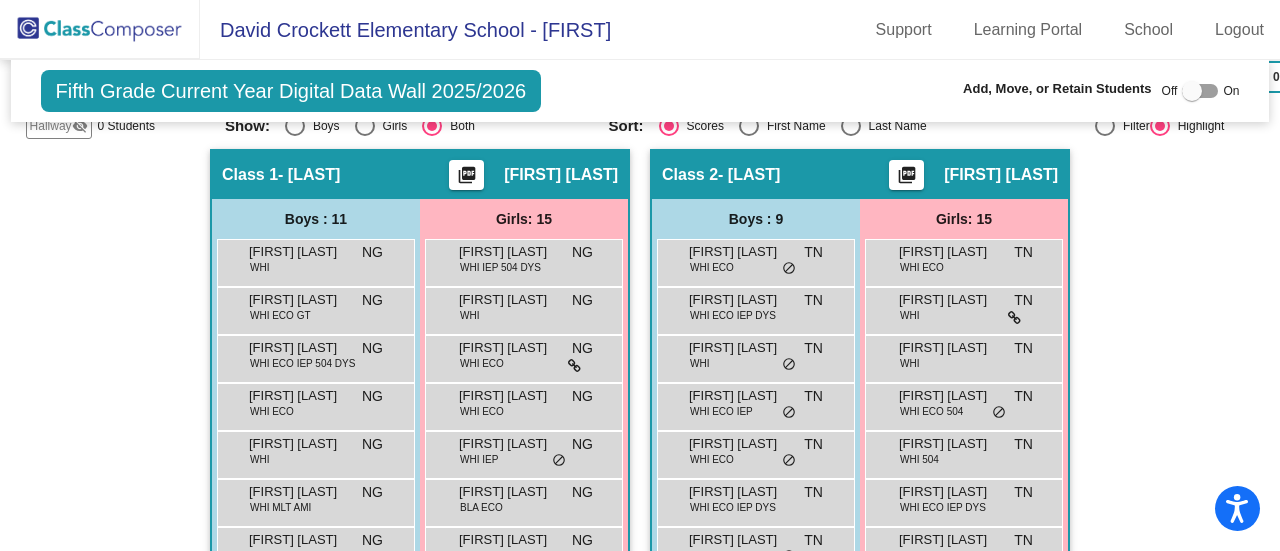 scroll, scrollTop: 0, scrollLeft: 0, axis: both 